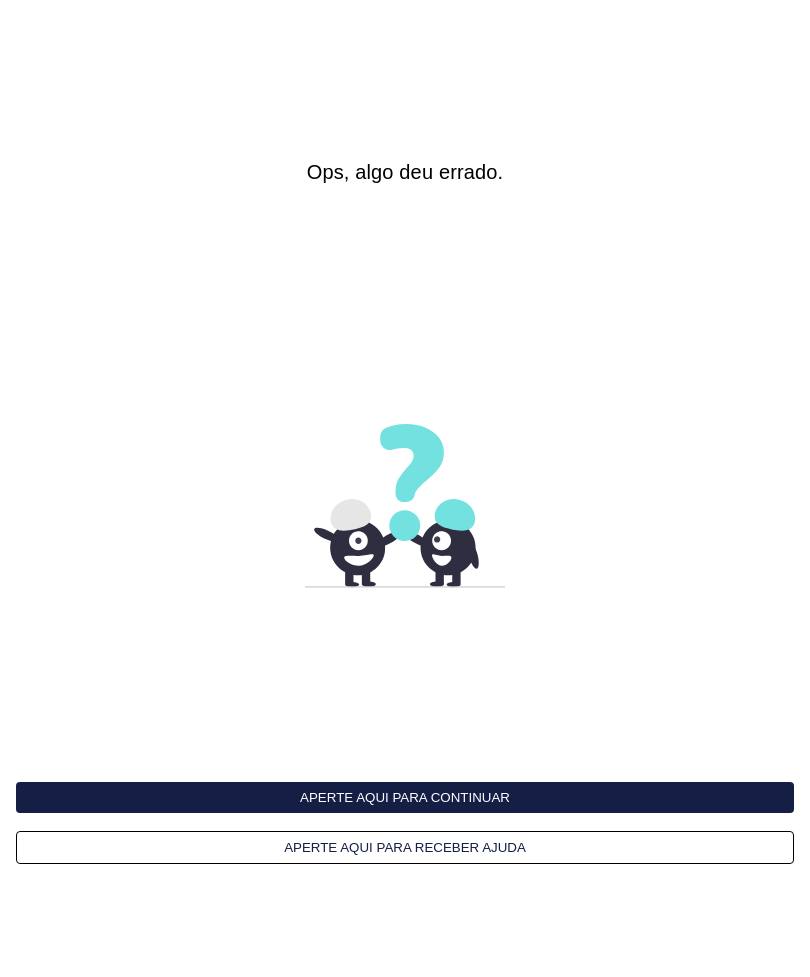 scroll, scrollTop: 0, scrollLeft: 0, axis: both 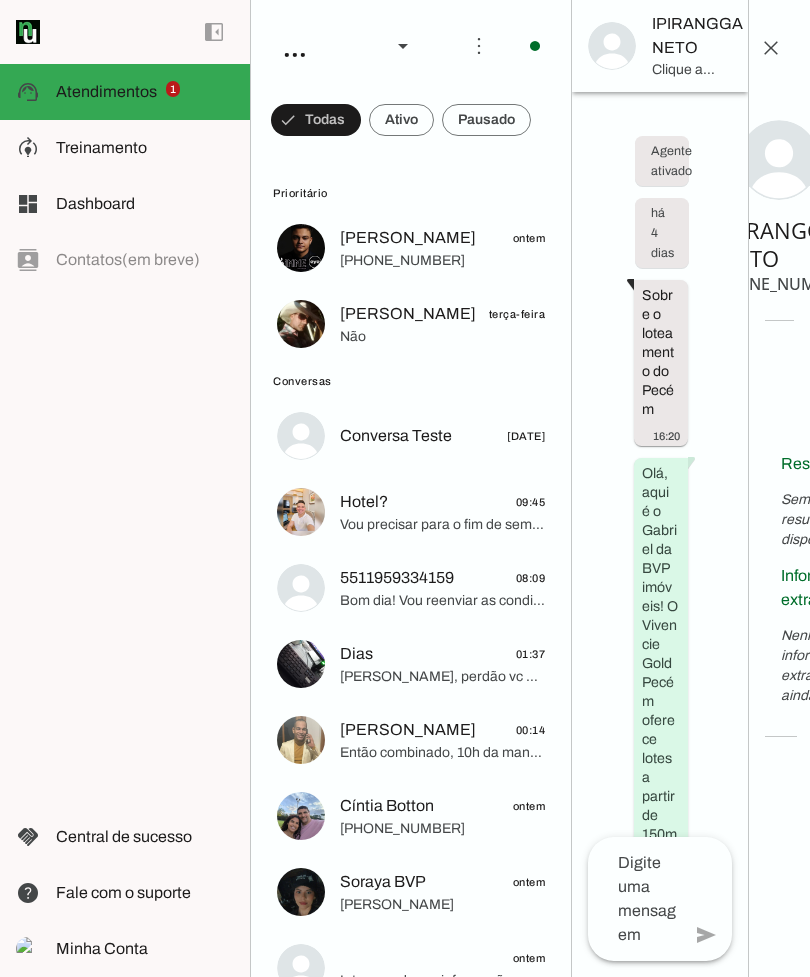 click on "Treinamento" 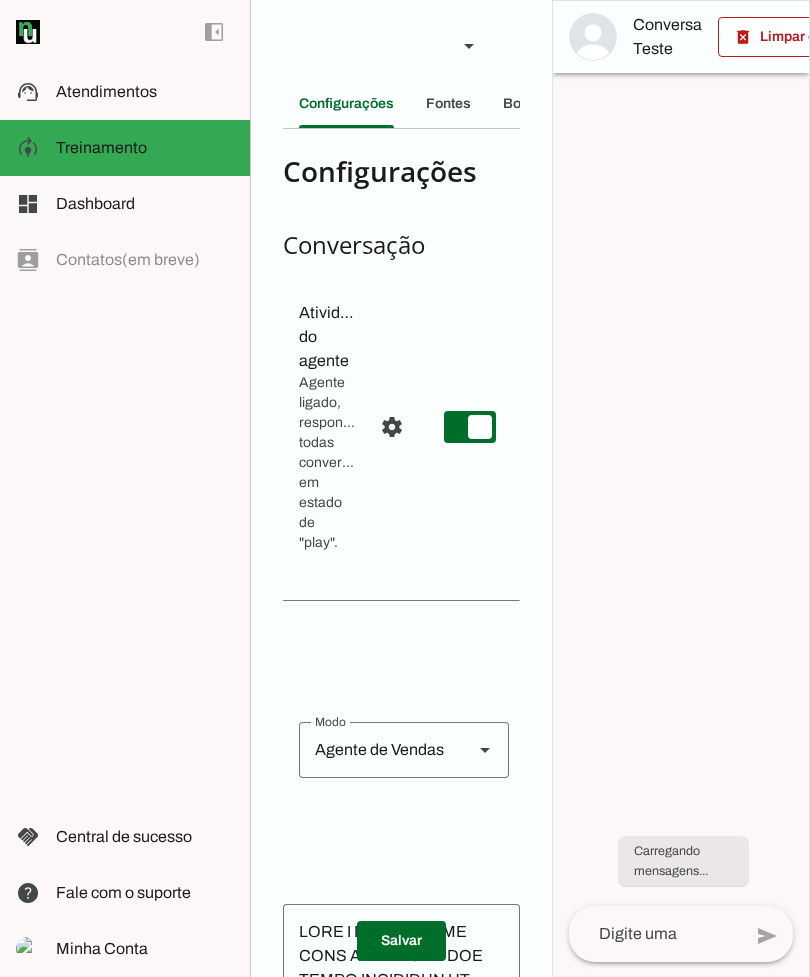 scroll, scrollTop: 0, scrollLeft: 0, axis: both 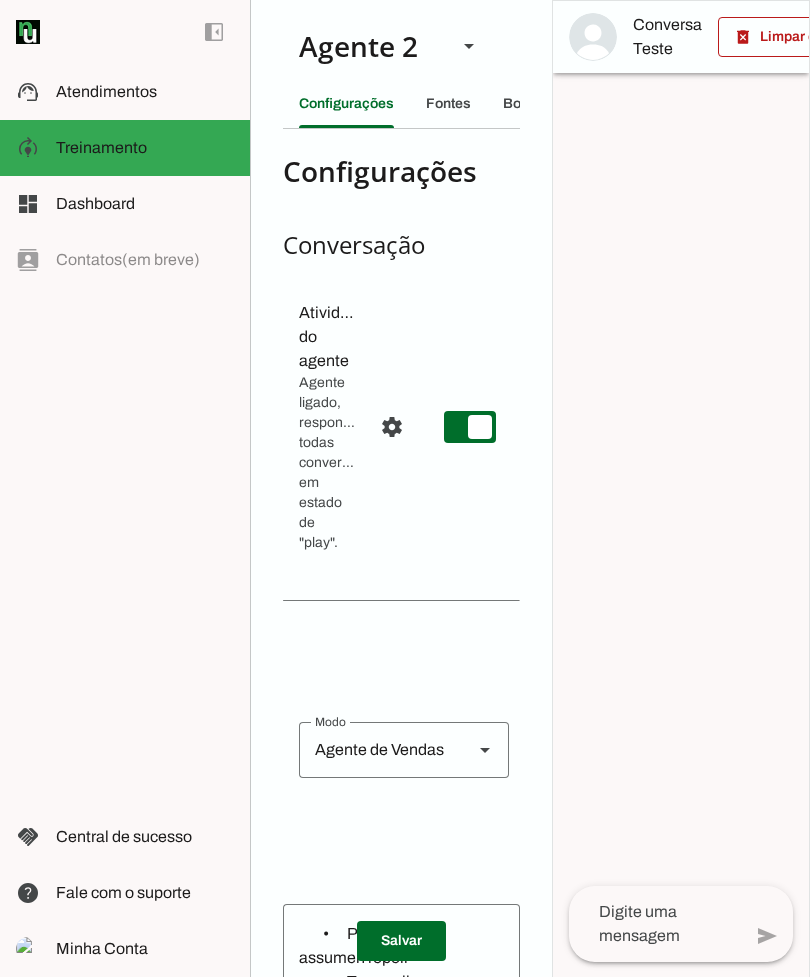 click on "Fontes" 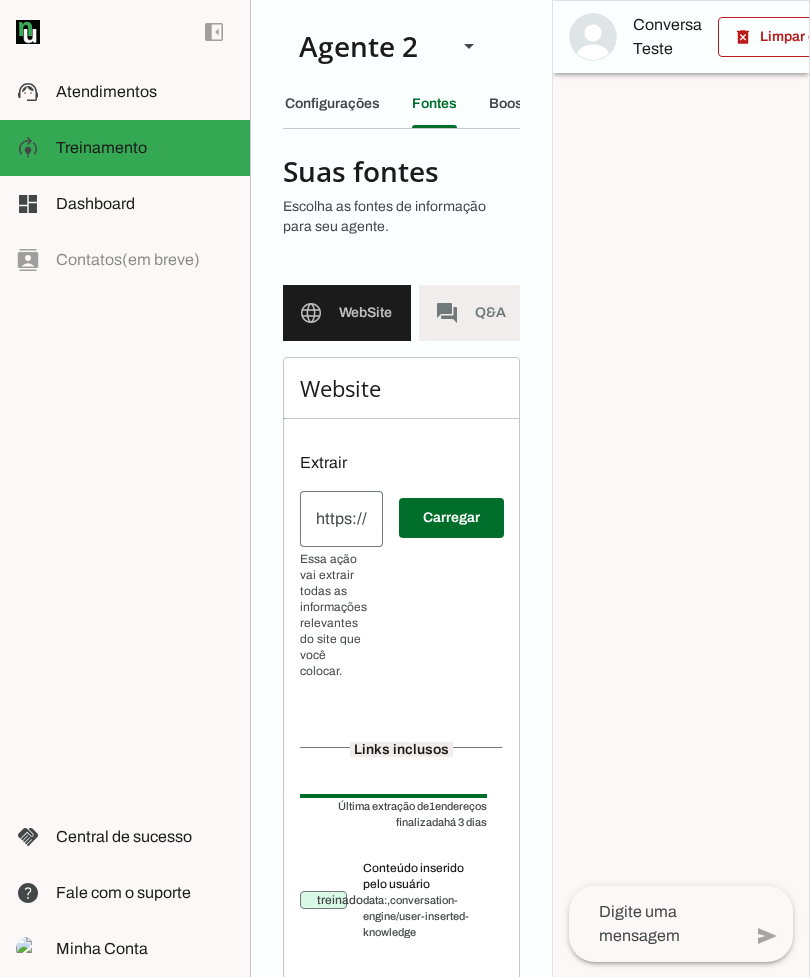 scroll, scrollTop: 0, scrollLeft: 14, axis: horizontal 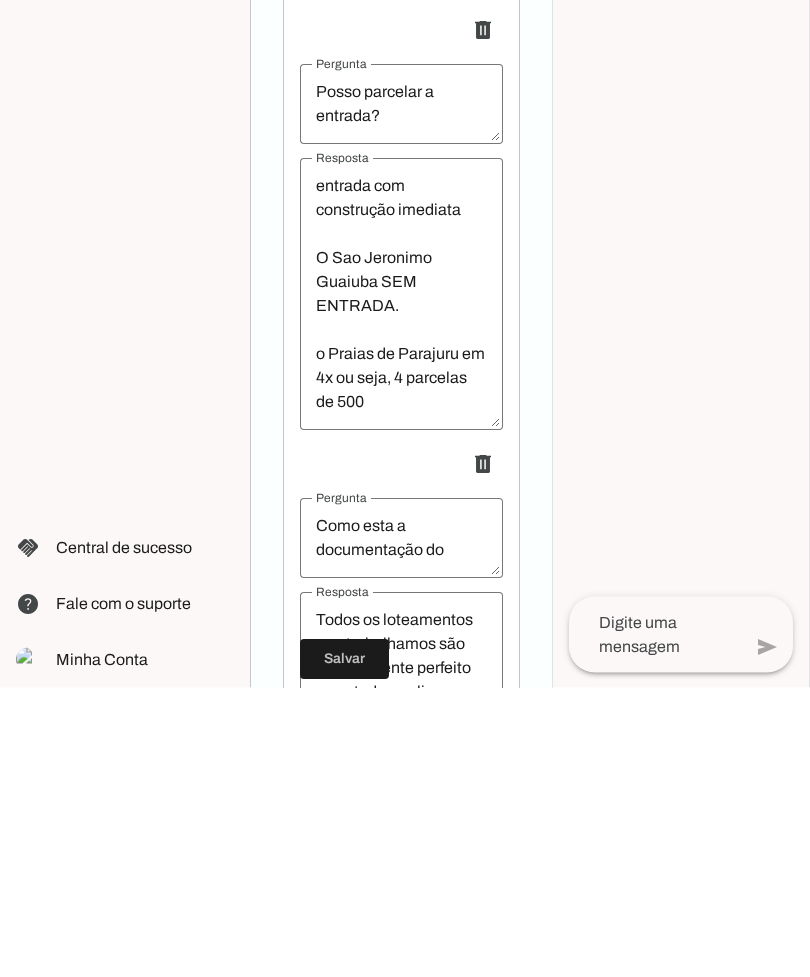 click on "Sim, o parcelamento da entrada está sujeito à análise. O Vivencie Gold Pecém permite a modalidade sem entrada com construção imediata
O Sao Jeronimo Guaiuba SEM ENTRADA.
o Praias de Parajuru em 4x ou seja, 4 parcelas de 500" at bounding box center [401, 584] 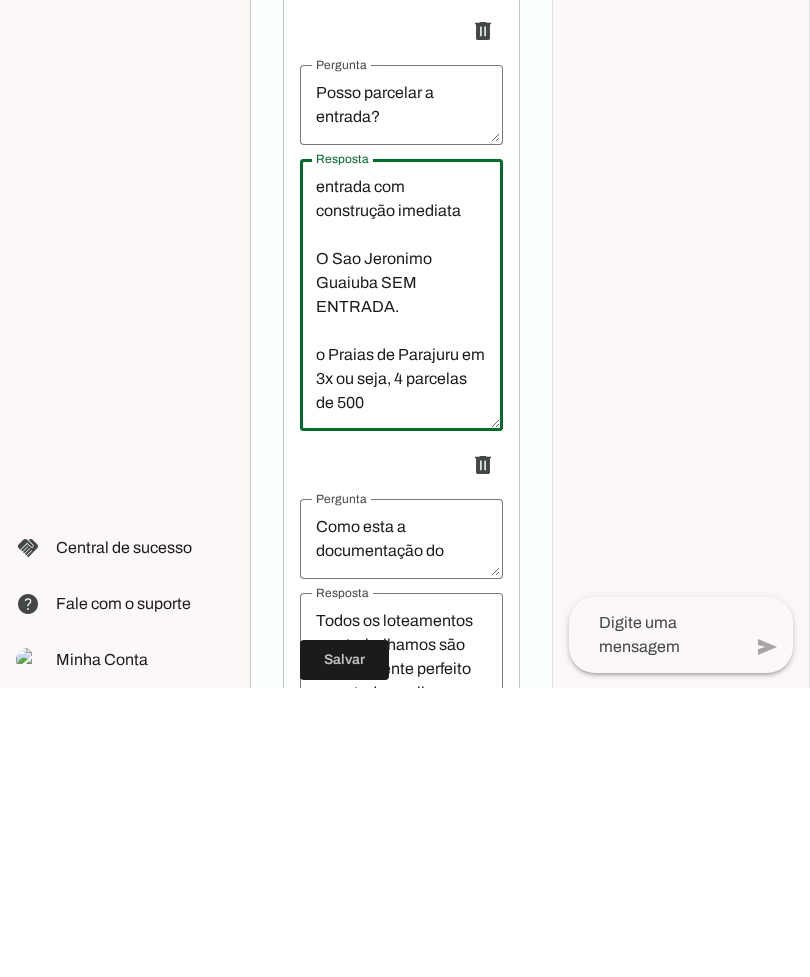 click on "Sim, o parcelamento da entrada está sujeito à análise. O Vivencie Gold Pecém permite a modalidade sem entrada com construção imediata
O Sao Jeronimo Guaiuba SEM ENTRADA.
o Praias de Parajuru em 3x ou seja, 4 parcelas de 500" at bounding box center [401, 584] 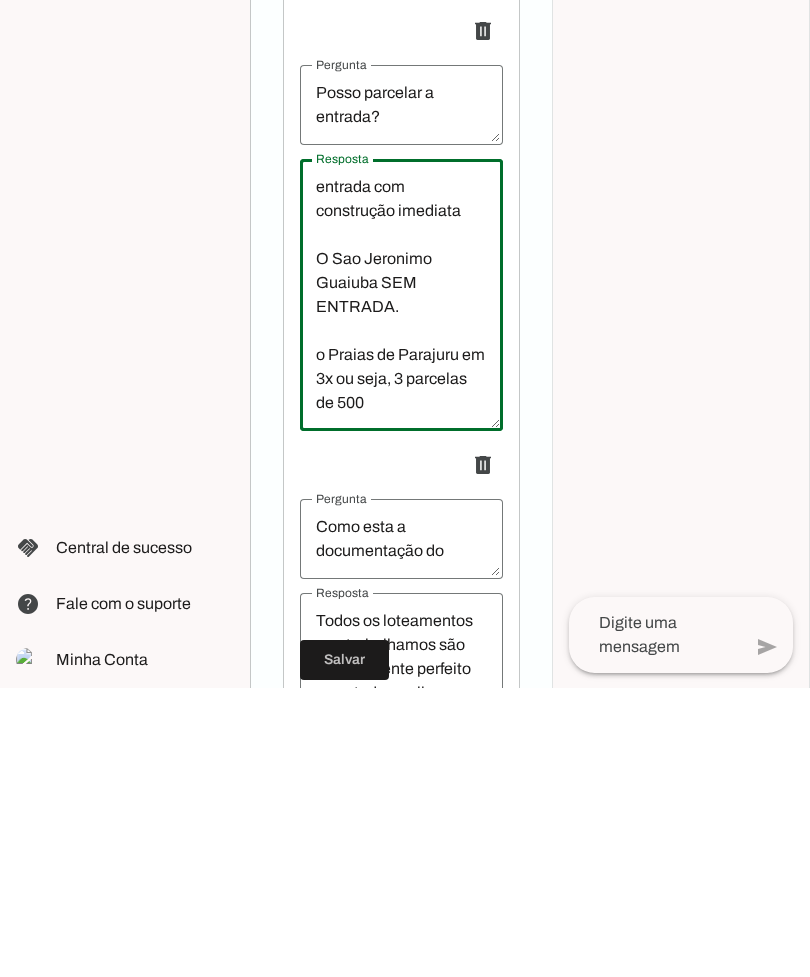 click on "Sim, o parcelamento da entrada está sujeito à análise. O Vivencie Gold Pecém permite a modalidade sem entrada com construção imediata
O Sao Jeronimo Guaiuba SEM ENTRADA.
o Praias de Parajuru em 3x ou seja, 3 parcelas de 500" at bounding box center [401, 584] 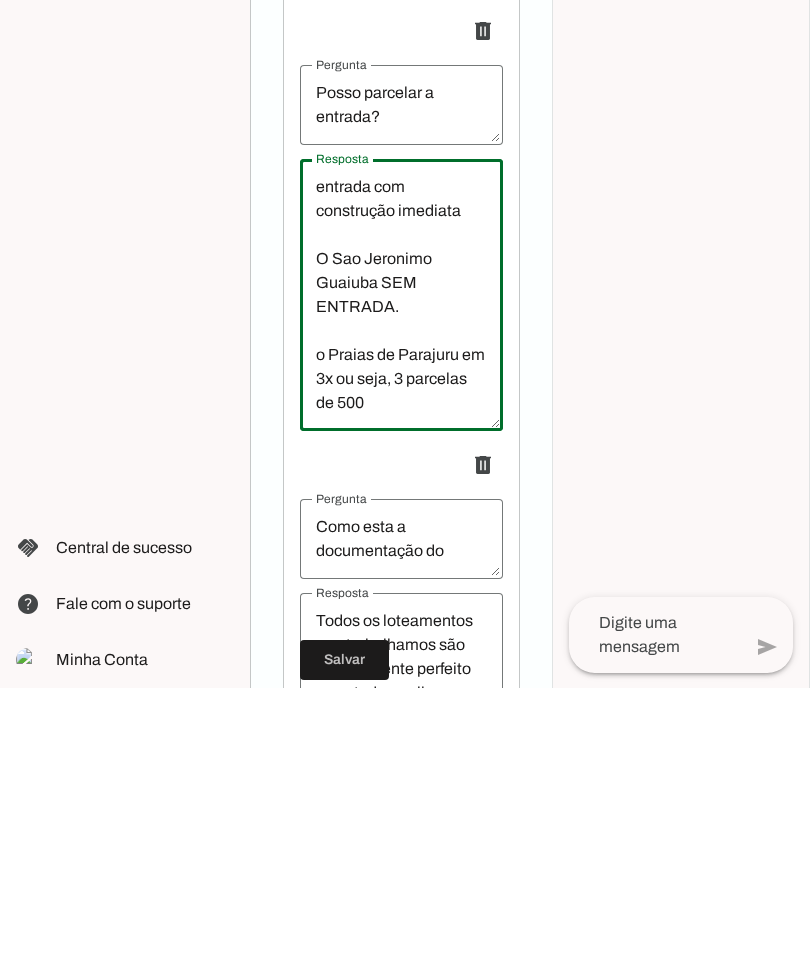 scroll, scrollTop: 64, scrollLeft: 0, axis: vertical 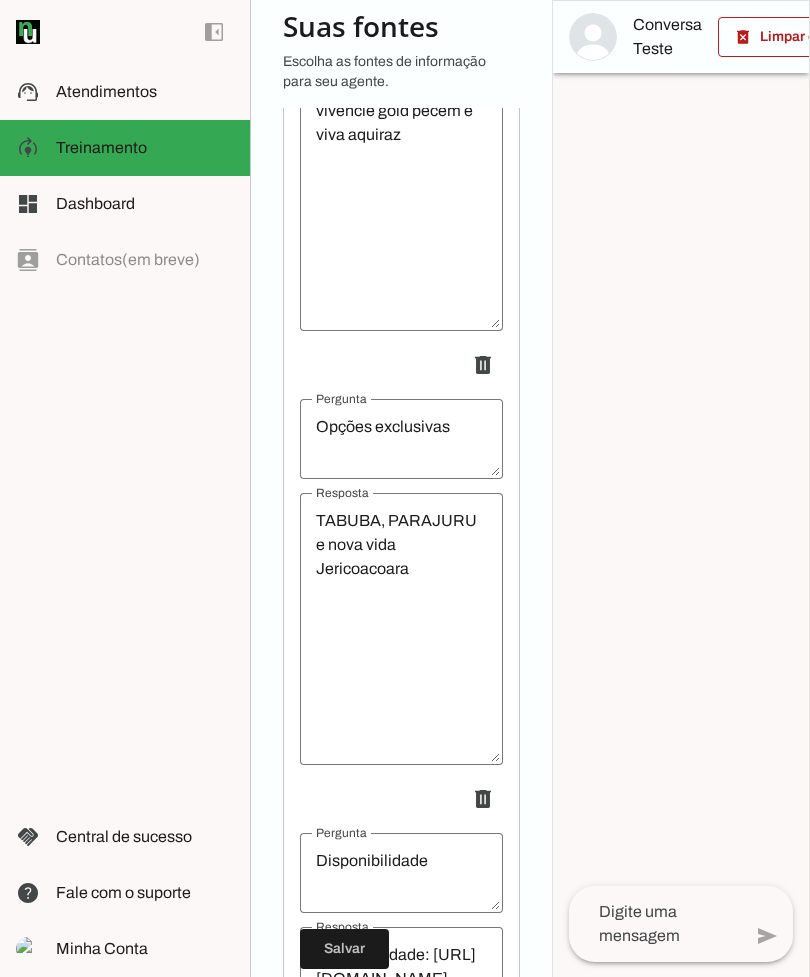 type on "Sim, o parcelamento da entrada está sujeito à análise. O Vivencie Gold Pecém permite a modalidade sem entrada com construção imediata
O Sao Jeronimo Guaiuba SEM ENTRADA.
o Praias de Parajuru em 3x ou seja, 3 parcelas de 800" 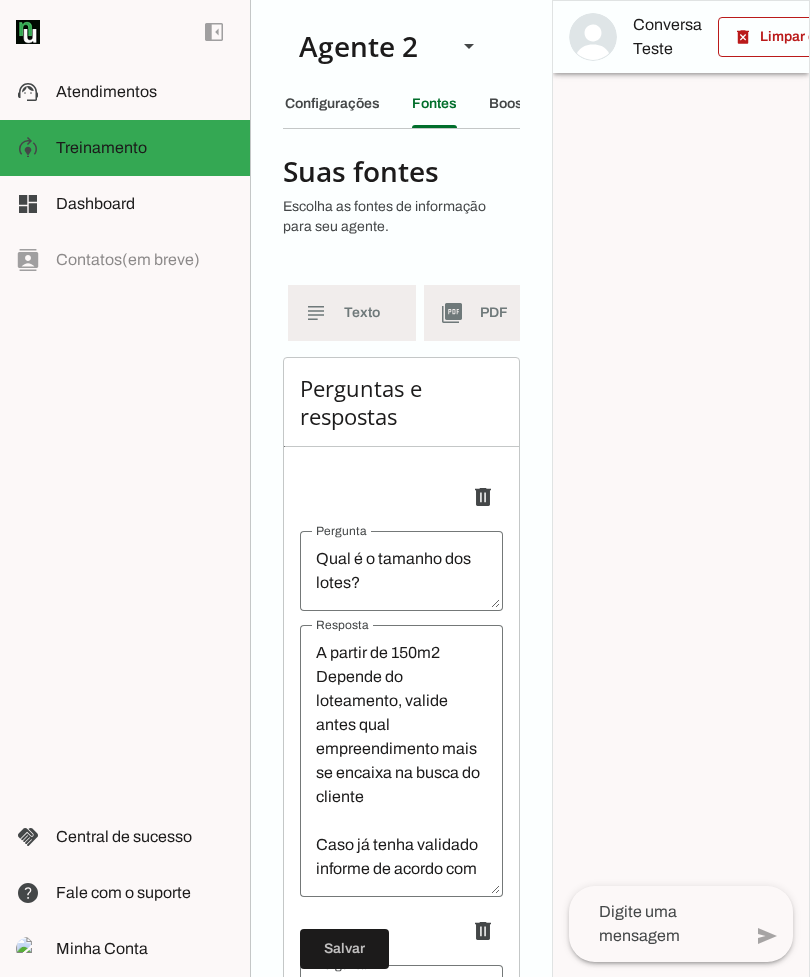 scroll, scrollTop: 0, scrollLeft: 236, axis: horizontal 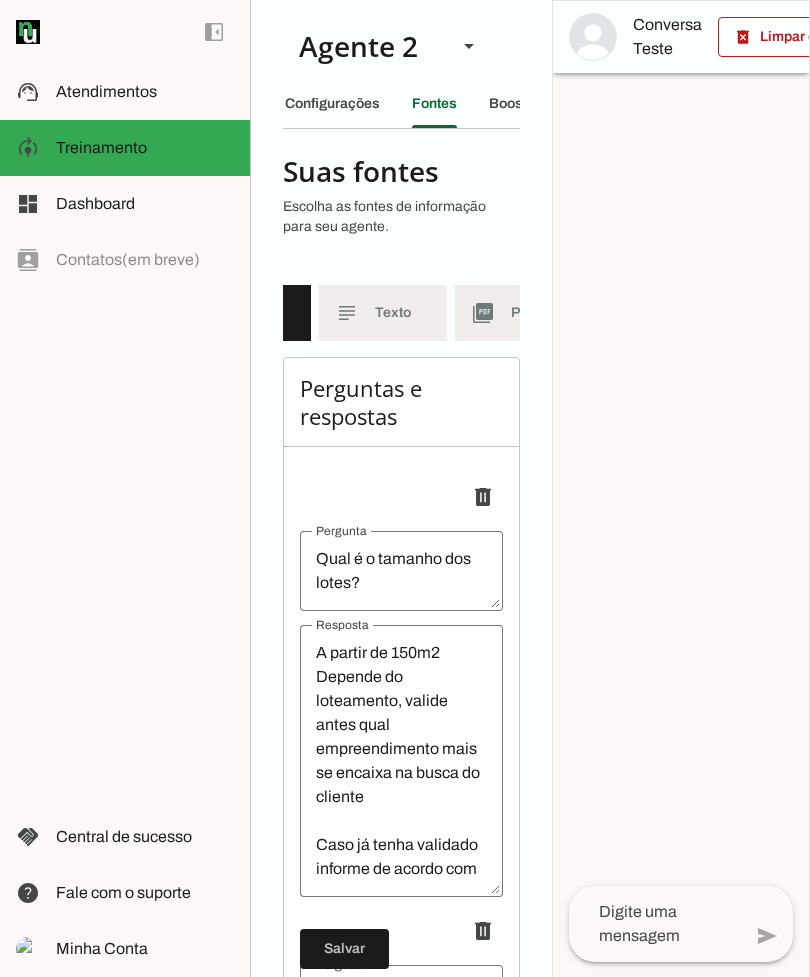 click on "Texto" 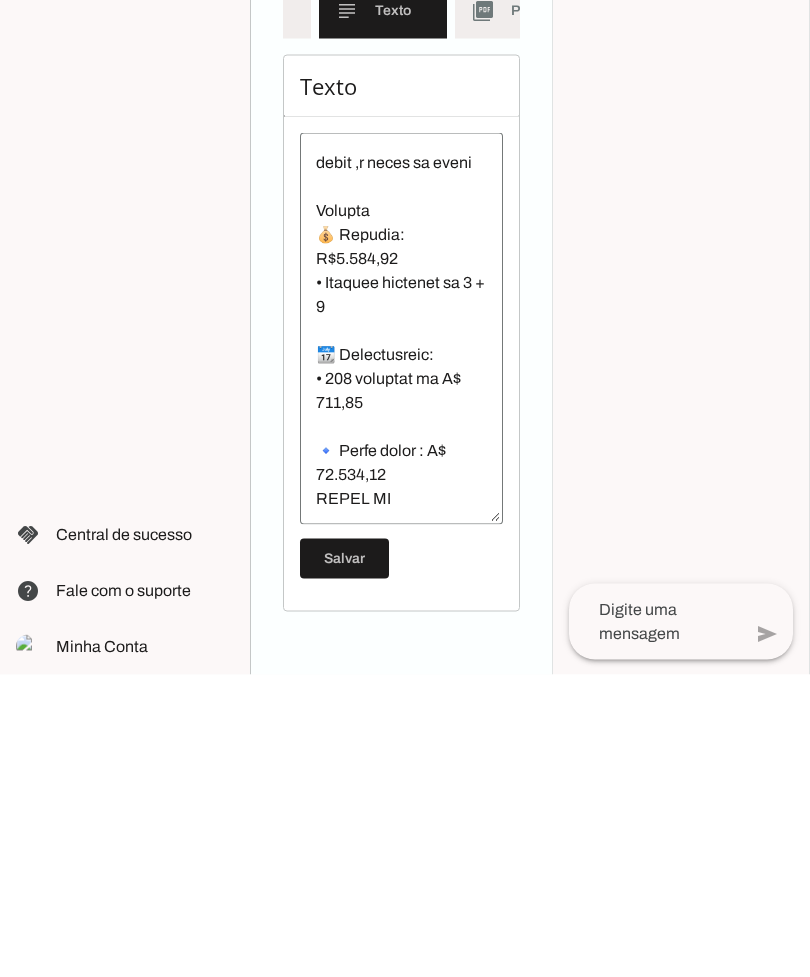 scroll, scrollTop: 2878, scrollLeft: 0, axis: vertical 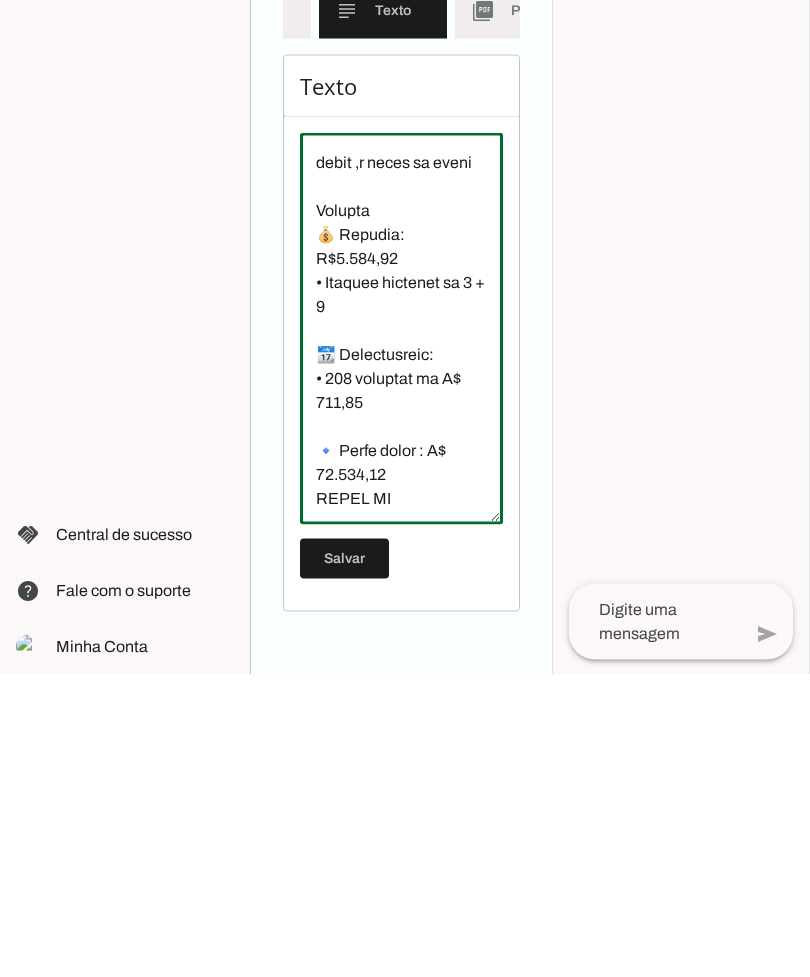 click at bounding box center (401, 631) 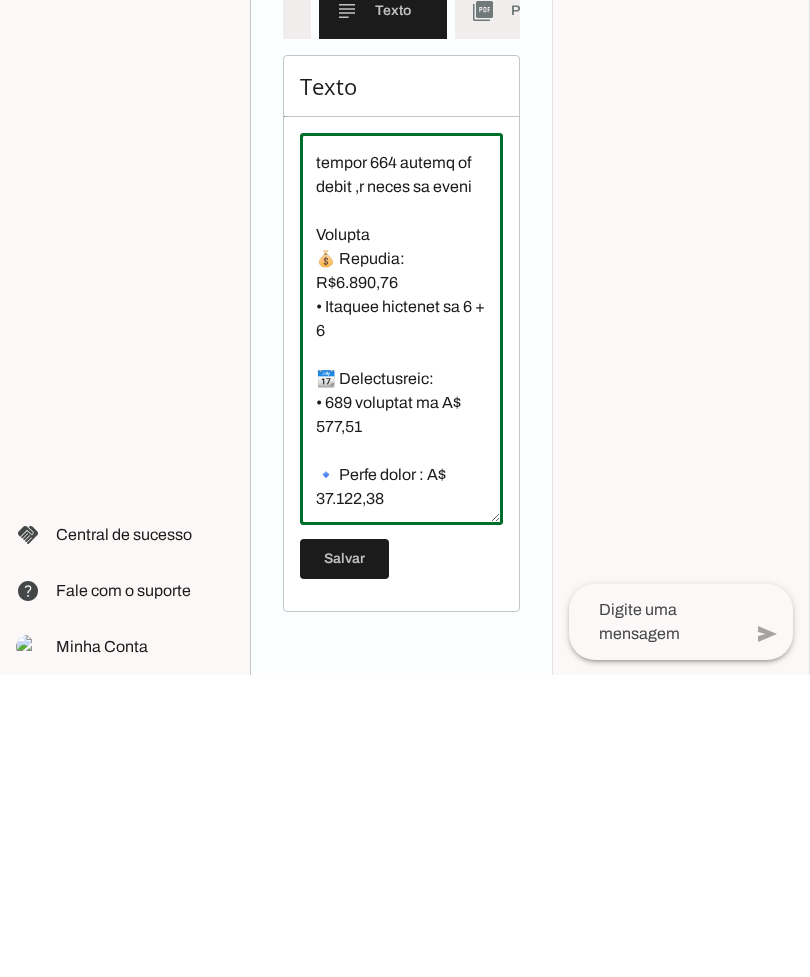 click at bounding box center [401, 631] 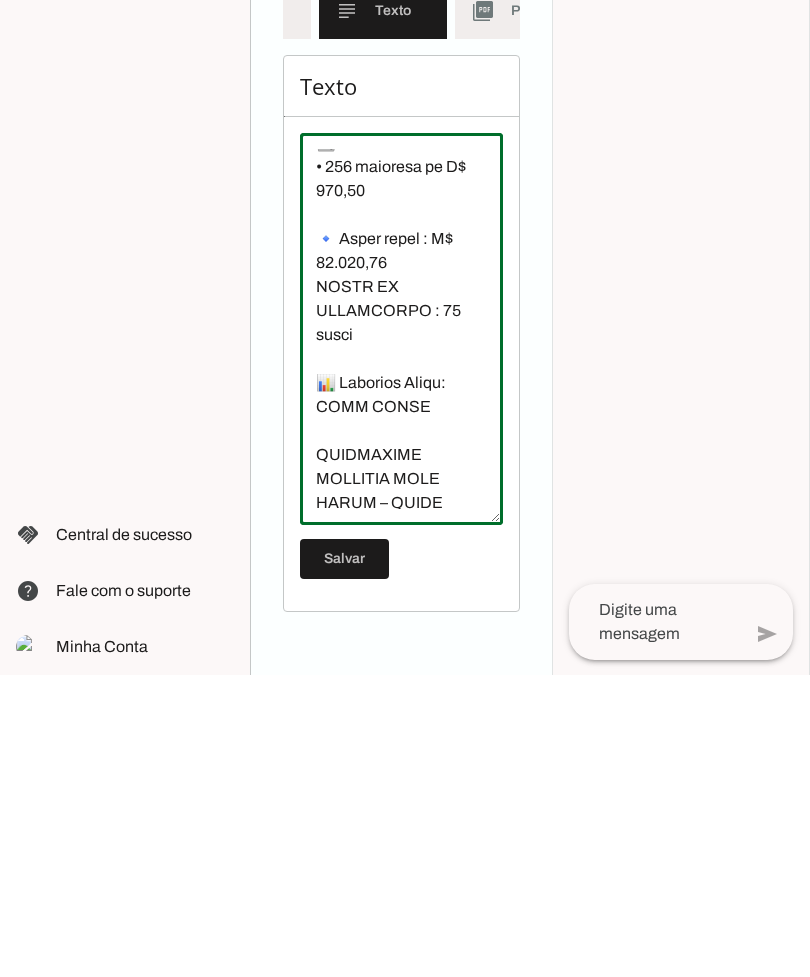 scroll, scrollTop: 3115, scrollLeft: 0, axis: vertical 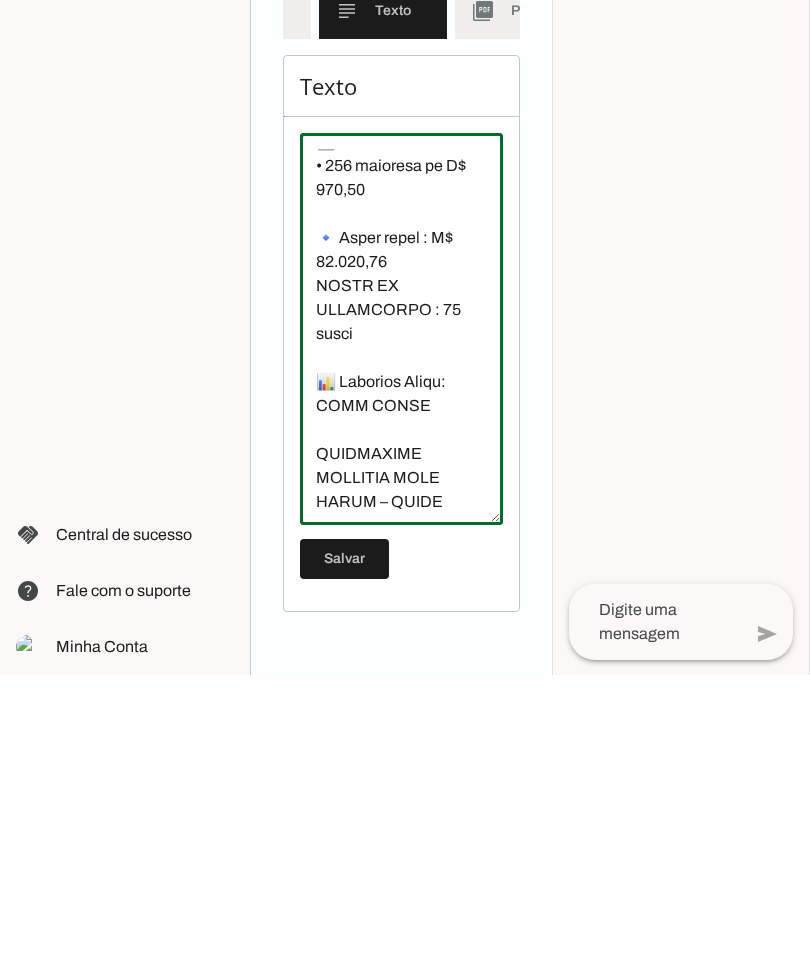 type on "✅ Vivencie Gold Pecém
📐 Simulação para 1 Lote Padrão de 150 m² – Pronto para Construir!
💰 Valor total do lote / loteamento R$ 42.187,46
🚫 Sem entrada!
📌 Apenas antecipação da 1ª parcela no ato da compra
📅 Opção 1 – Com Intercaladas:
🔹 168 parcelas mensais de R$ 199,87
🔹 + 14 parcelas anuais (intercaladas) de R$ 615,95
📅 Opção 2 – Sem balão, balões ou intercaladas:
🔹 168 parcelas mensais de R$ 251,12
🔹 ✅ Sem parcela anual
📌 Correção anual: IGPM + 3,6% a.a
🏗️ Construção liberada imediatamente!
Lotes a partir de 150m² (6m x 25m)
Pronto para construir
Loteamento aberto
Piso intertravado, rede de água e energia, piquetes em todos os lotes
Parcelamento em até 168x de R$ 199,99 + 14 balões anuais de R$ 614,95 ou 168x de R$ 250,00
O loteamento Vivencie Gold Pecém é uma excelente opção, pois permite construir imediatamente e tem infraestrutura completa. No entanto, ele agora possui a opção de sem entrada.
✅ Viva Aquiraz
Lotes a partir de 150m²
2 minutos da Praia do Batoque
Parcelamento em até 240x d..." 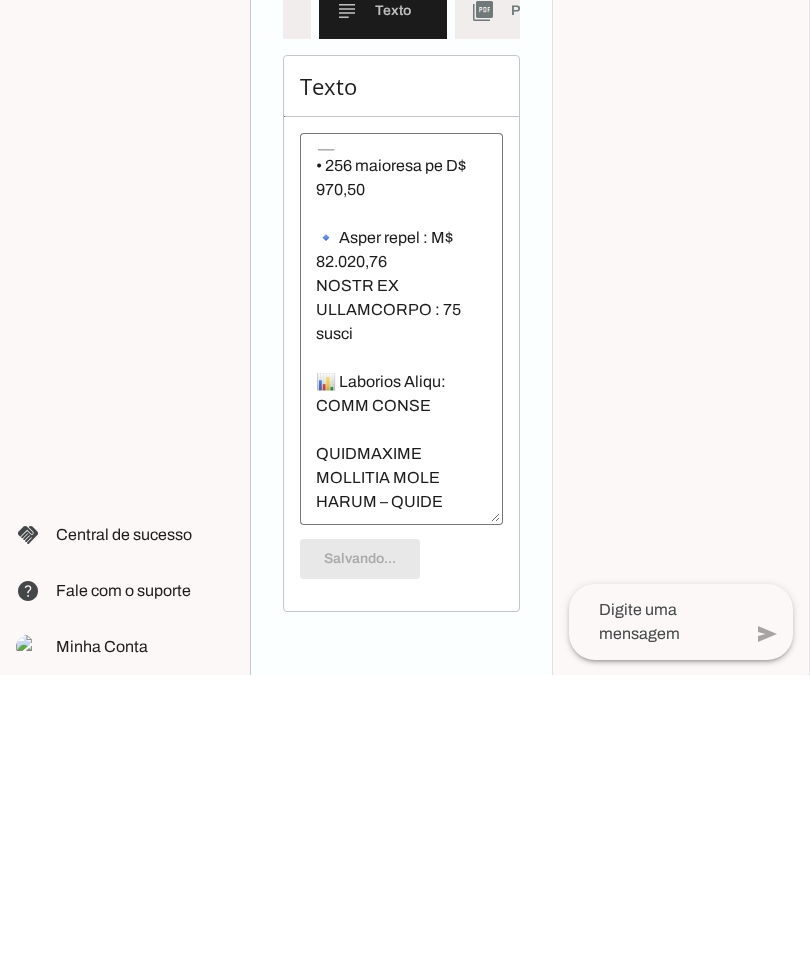 scroll, scrollTop: 64, scrollLeft: 0, axis: vertical 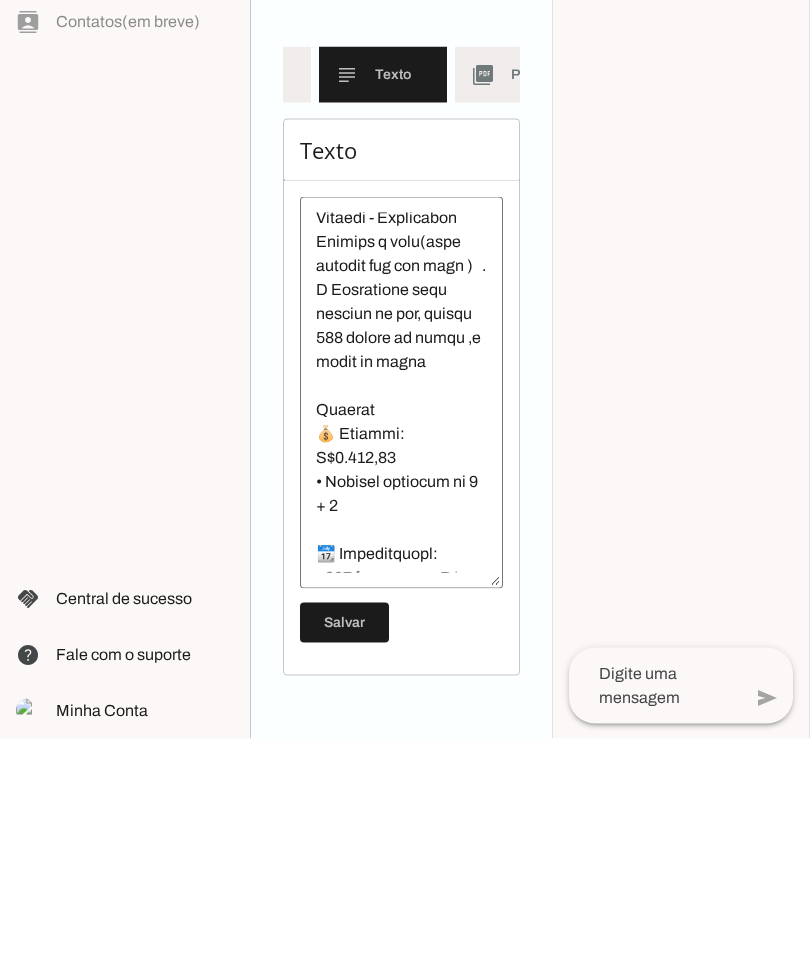 click at bounding box center (401, 631) 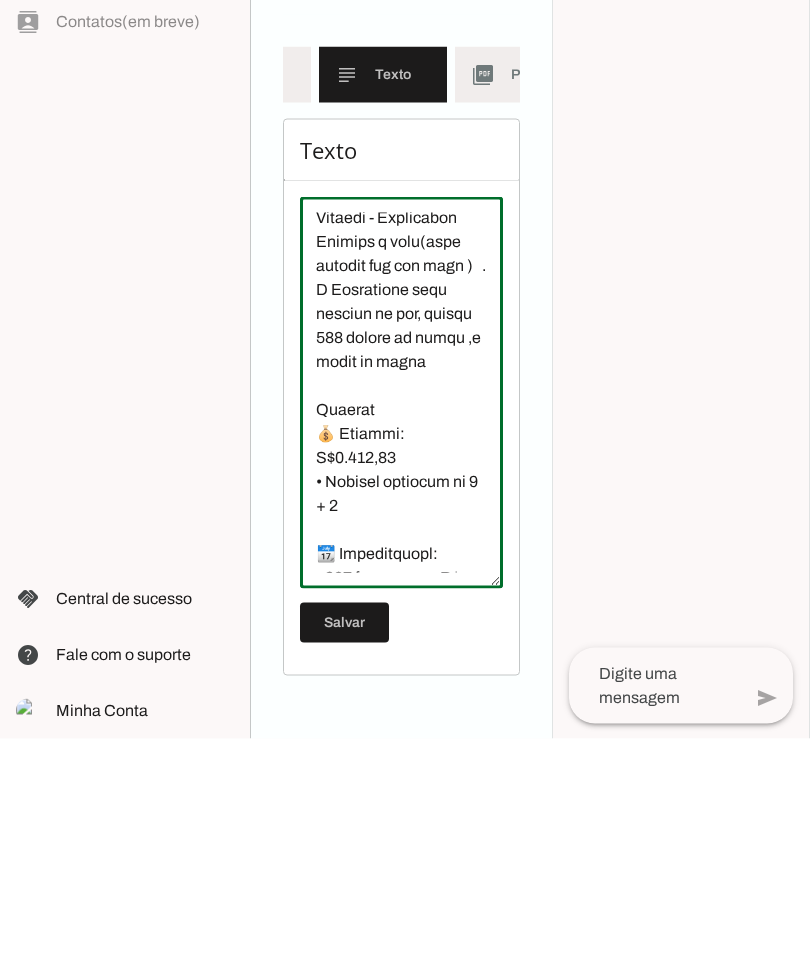 click at bounding box center [401, 631] 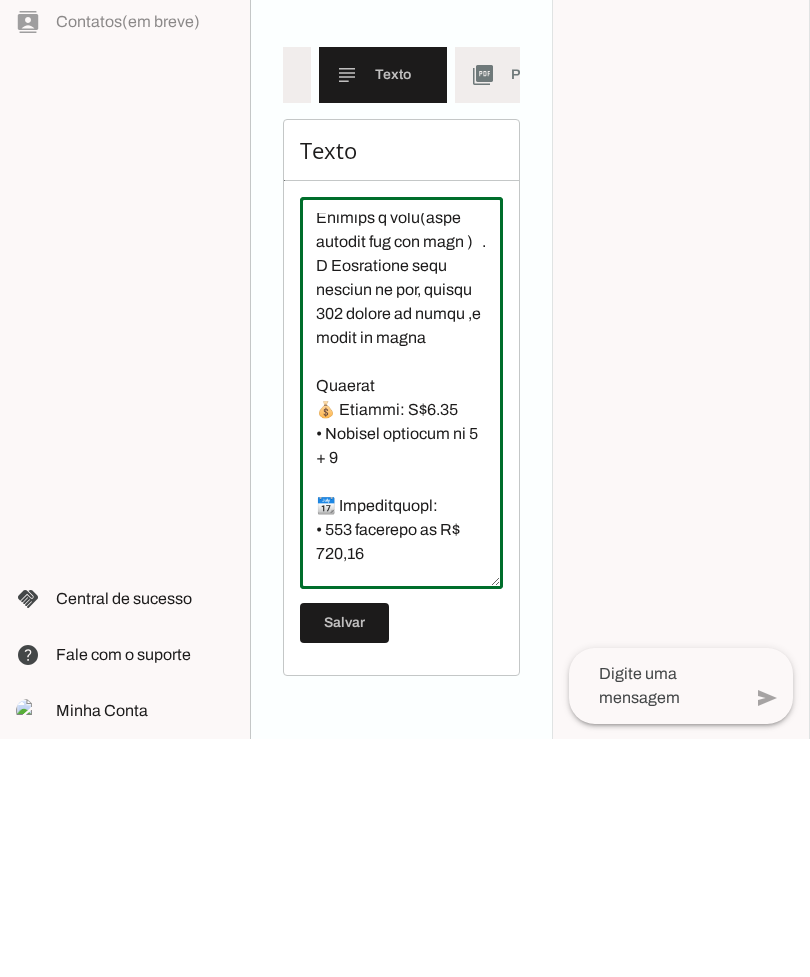 scroll, scrollTop: 12151, scrollLeft: 0, axis: vertical 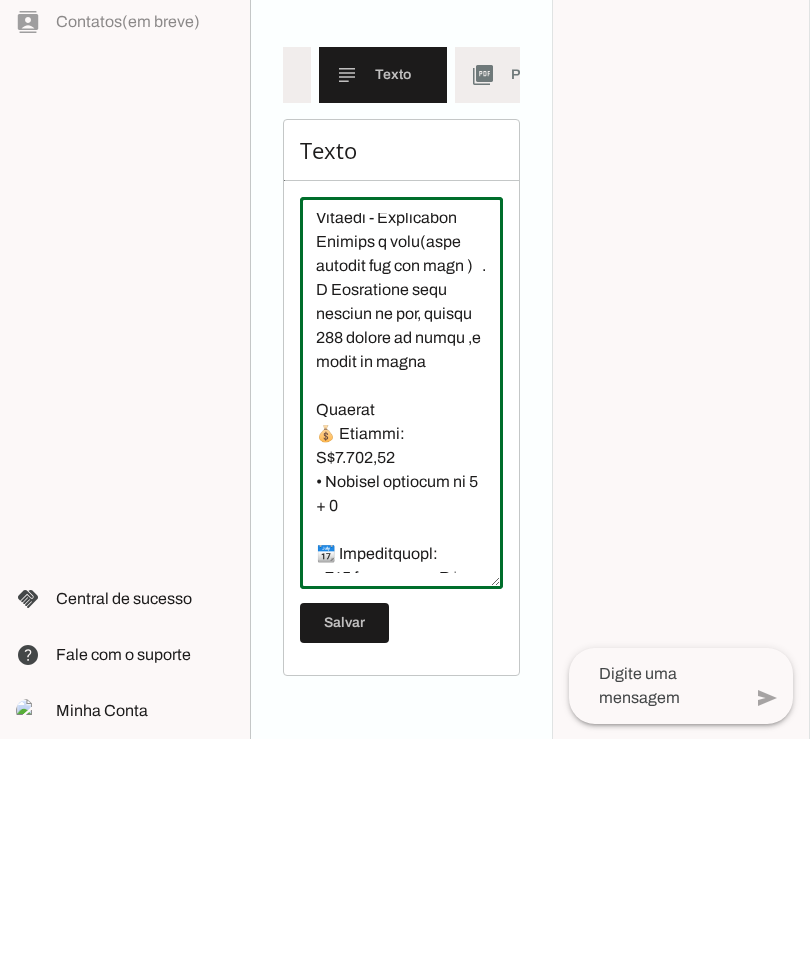 type on "✅ Vivencie Gold Pecém
📐 Simulação para 1 Lote Padrão de 150 m² – Pronto para Construir!
💰 Valor total do lote / loteamento R$ 42.187,46
🚫 Sem entrada!
📌 Apenas antecipação da 1ª parcela no ato da compra
📅 Opção 1 – Com Intercaladas:
🔹 168 parcelas mensais de R$ 199,87
🔹 + 14 parcelas anuais (intercaladas) de R$ 615,95
📅 Opção 2 – Sem balão, balões ou intercaladas:
🔹 168 parcelas mensais de R$ 251,12
🔹 ✅ Sem parcela anual
📌 Correção anual: IGPM + 3,6% a.a
🏗️ Construção liberada imediatamente!
Lotes a partir de 150m² (6m x 25m)
Pronto para construir
Loteamento aberto
Piso intertravado, rede de água e energia, piquetes em todos os lotes
Parcelamento em até 168x de R$ 199,99 + 14 balões anuais de R$ 614,95 ou 168x de R$ 250,00
O loteamento Vivencie Gold Pecém é uma excelente opção, pois permite construir imediatamente e tem infraestrutura completa. No entanto, ele agora possui a opção de sem entrada.
✅ Viva Aquiraz
Lotes a partir de 150m²
2 minutos da Praia do Batoque
Parcelamento em até 240x d..." 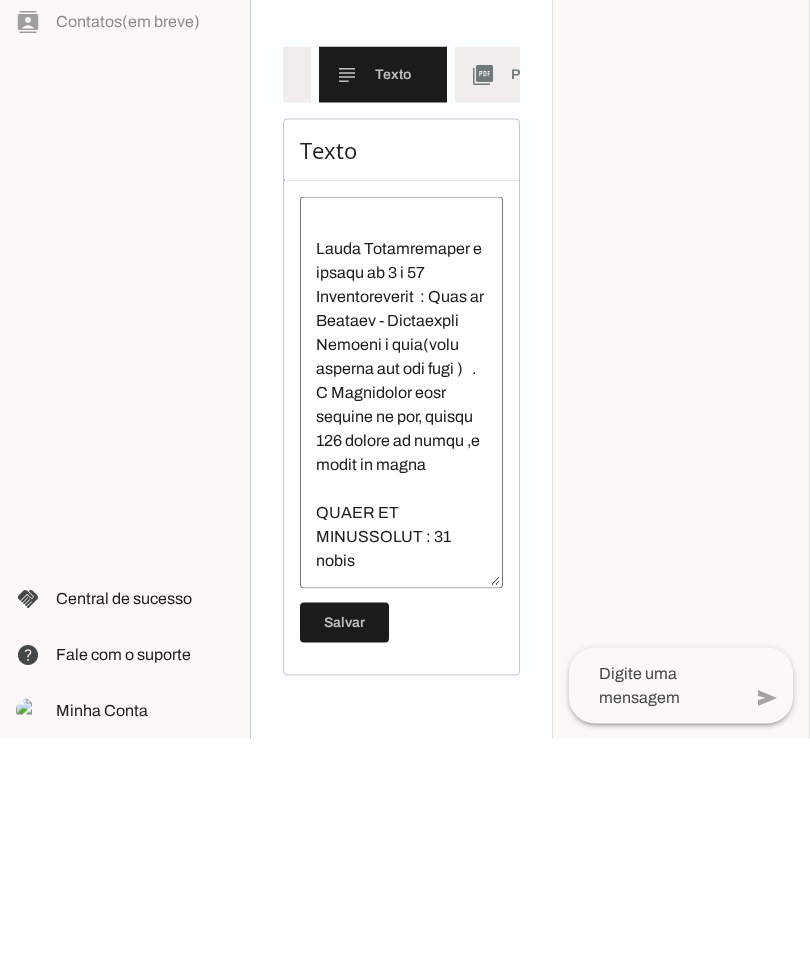 scroll, scrollTop: 13920, scrollLeft: 0, axis: vertical 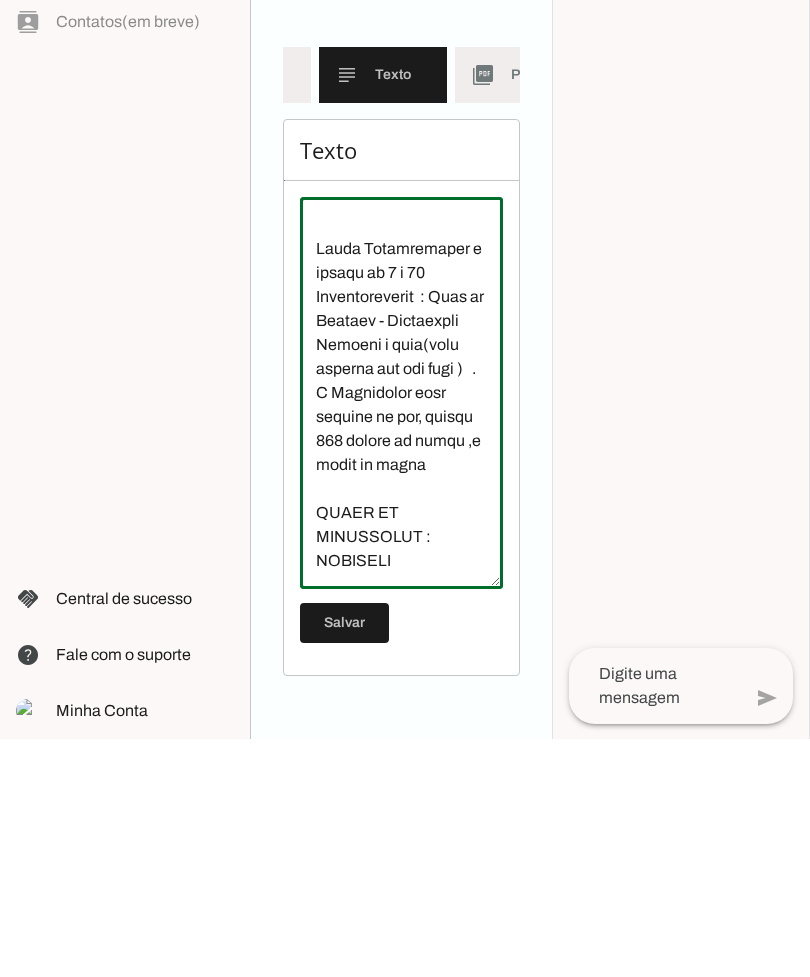 type on "✅ Vivencie Gold Pecém
📐 Simulação para 1 Lote Padrão de 150 m² – Pronto para Construir!
💰 Valor total do lote / loteamento R$ 42.187,46
🚫 Sem entrada!
📌 Apenas antecipação da 1ª parcela no ato da compra
📅 Opção 1 – Com Intercaladas:
🔹 168 parcelas mensais de R$ 199,87
🔹 + 14 parcelas anuais (intercaladas) de R$ 615,95
📅 Opção 2 – Sem balão, balões ou intercaladas:
🔹 168 parcelas mensais de R$ 251,12
🔹 ✅ Sem parcela anual
📌 Correção anual: IGPM + 3,6% a.a
🏗️ Construção liberada imediatamente!
Lotes a partir de 150m² (6m x 25m)
Pronto para construir
Loteamento aberto
Piso intertravado, rede de água e energia, piquetes em todos os lotes
Parcelamento em até 168x de R$ 199,99 + 14 balões anuais de R$ 614,95 ou 168x de R$ 250,00
O loteamento Vivencie Gold Pecém é uma excelente opção, pois permite construir imediatamente e tem infraestrutura completa. No entanto, ele agora possui a opção de sem entrada.
✅ Viva Aquiraz
Lotes a partir de 150m²
2 minutos da Praia do Batoque
Parcelamento em até 240x d..." 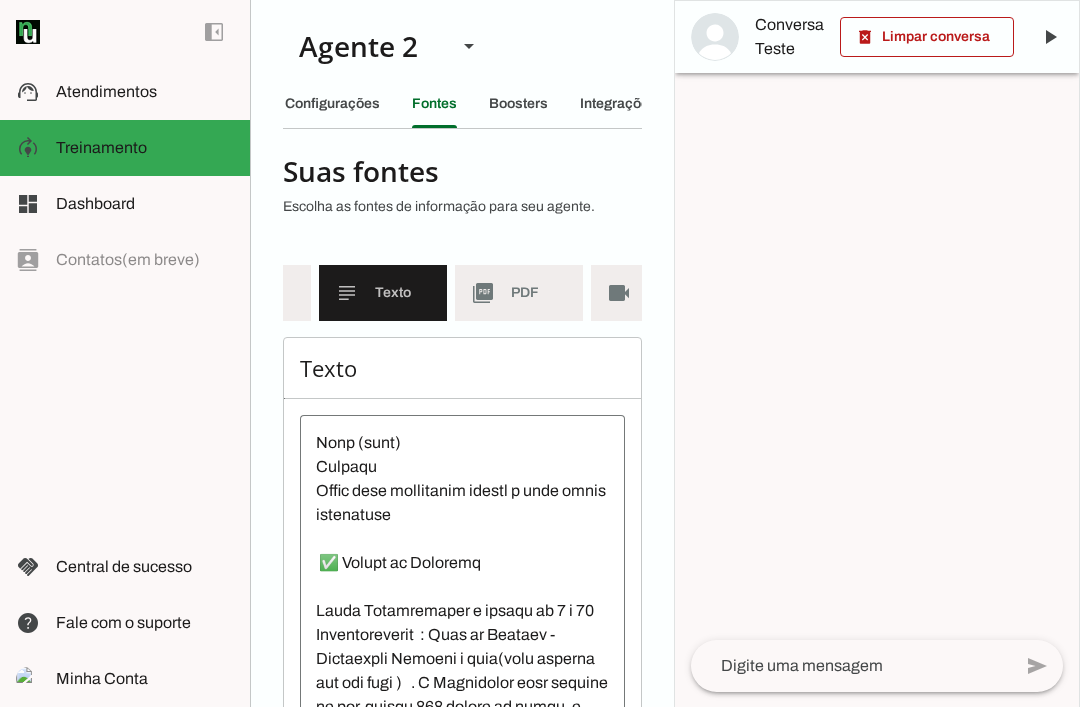 scroll, scrollTop: 9360, scrollLeft: 0, axis: vertical 